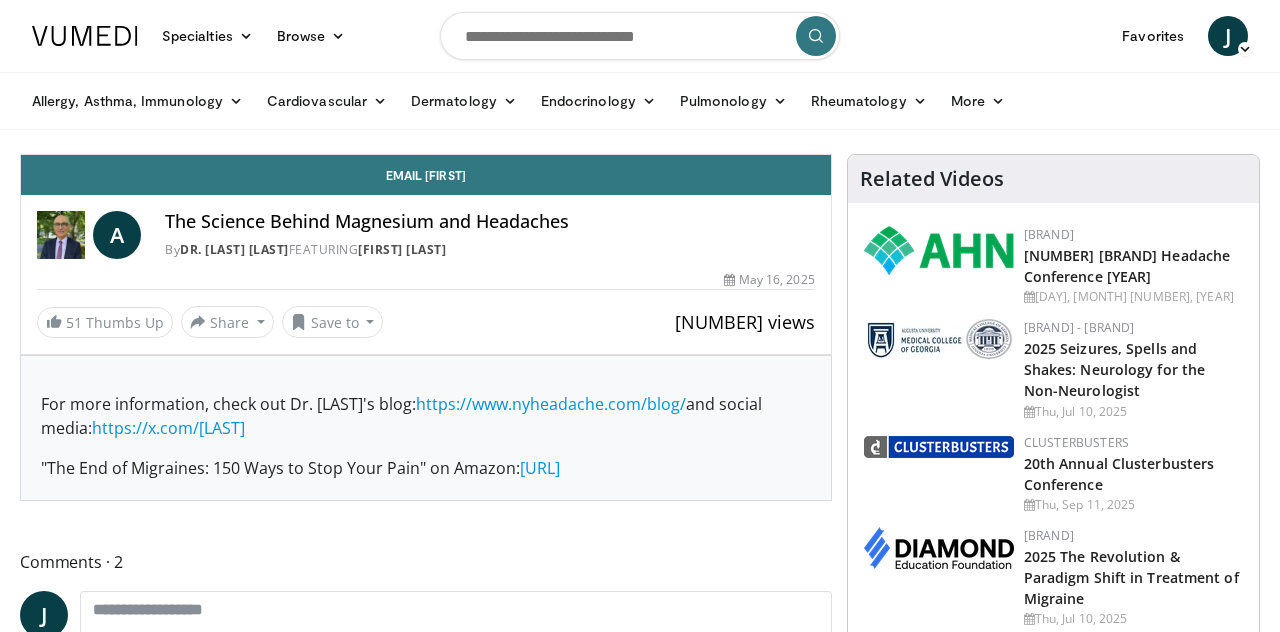 scroll, scrollTop: 0, scrollLeft: 0, axis: both 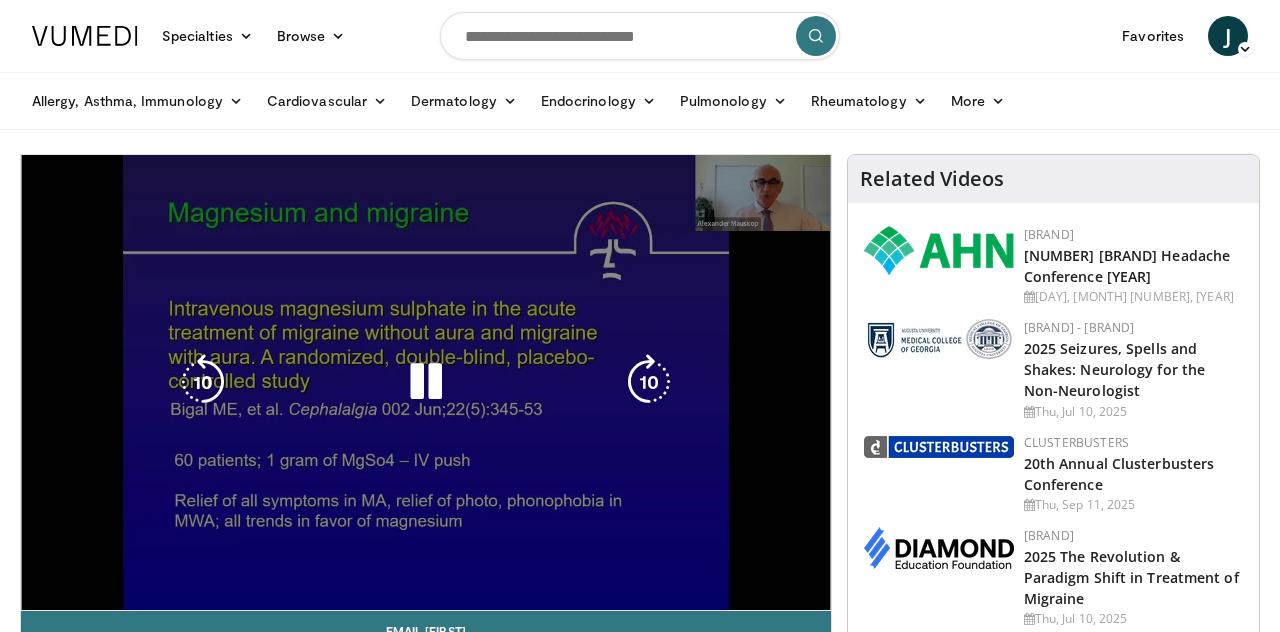 click on "10 seconds
Tap to unmute" at bounding box center [426, 382] 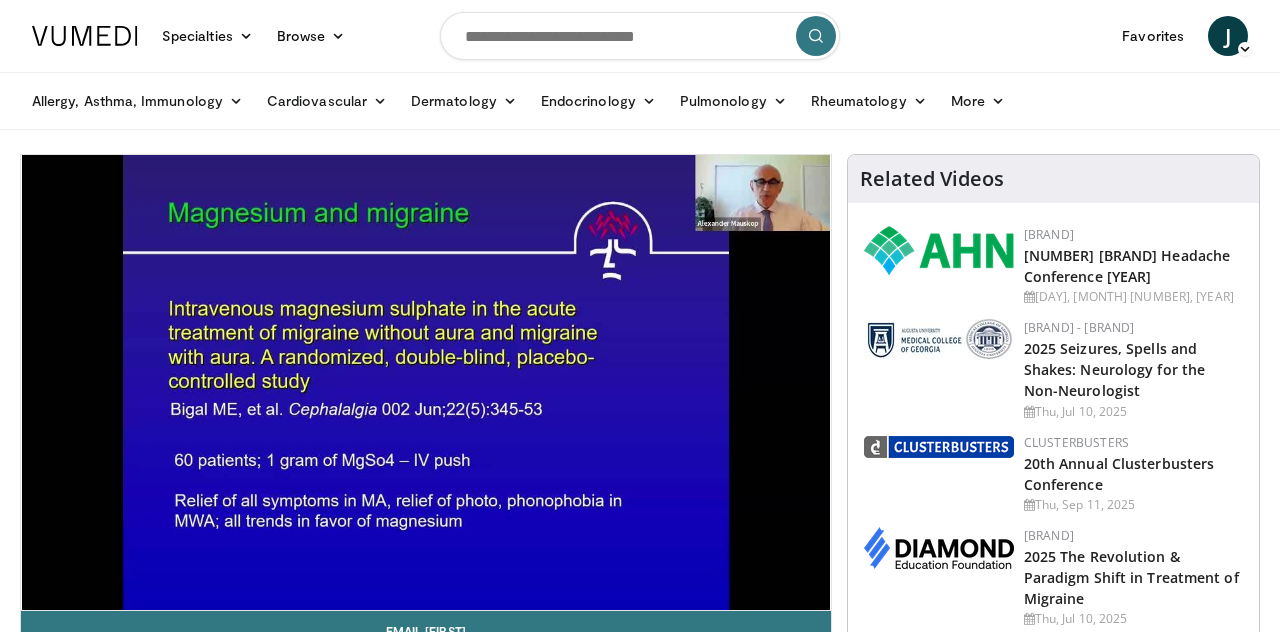 click on "10 seconds
Tap to unmute" at bounding box center (426, 382) 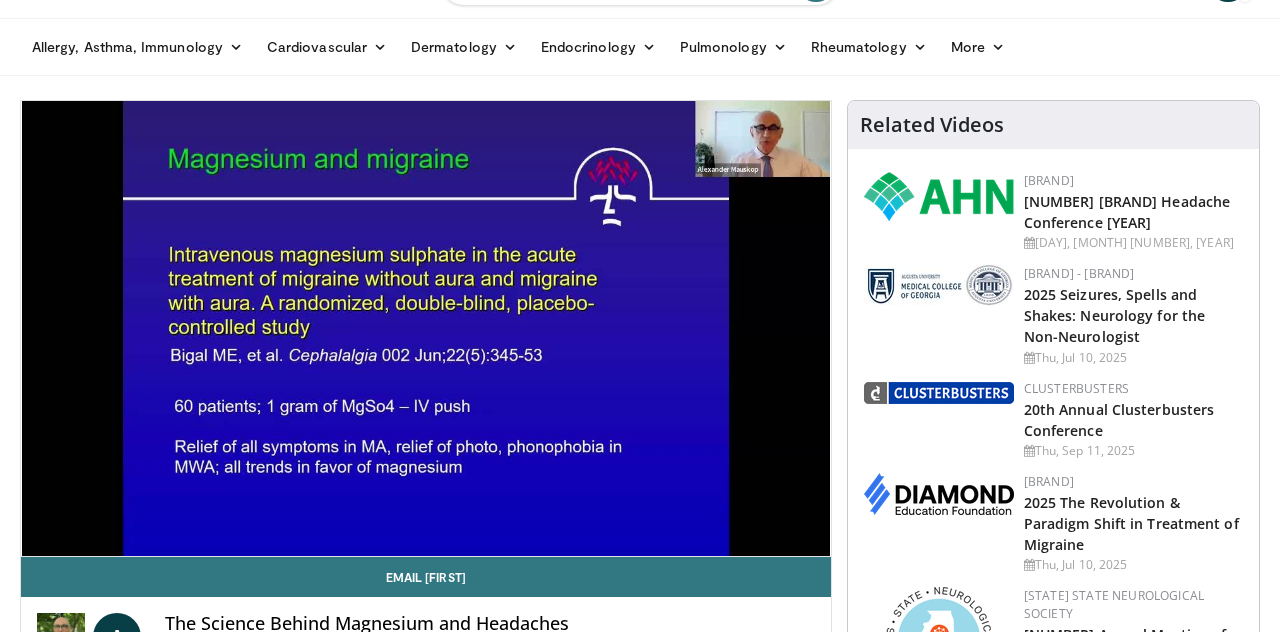 scroll, scrollTop: 59, scrollLeft: 0, axis: vertical 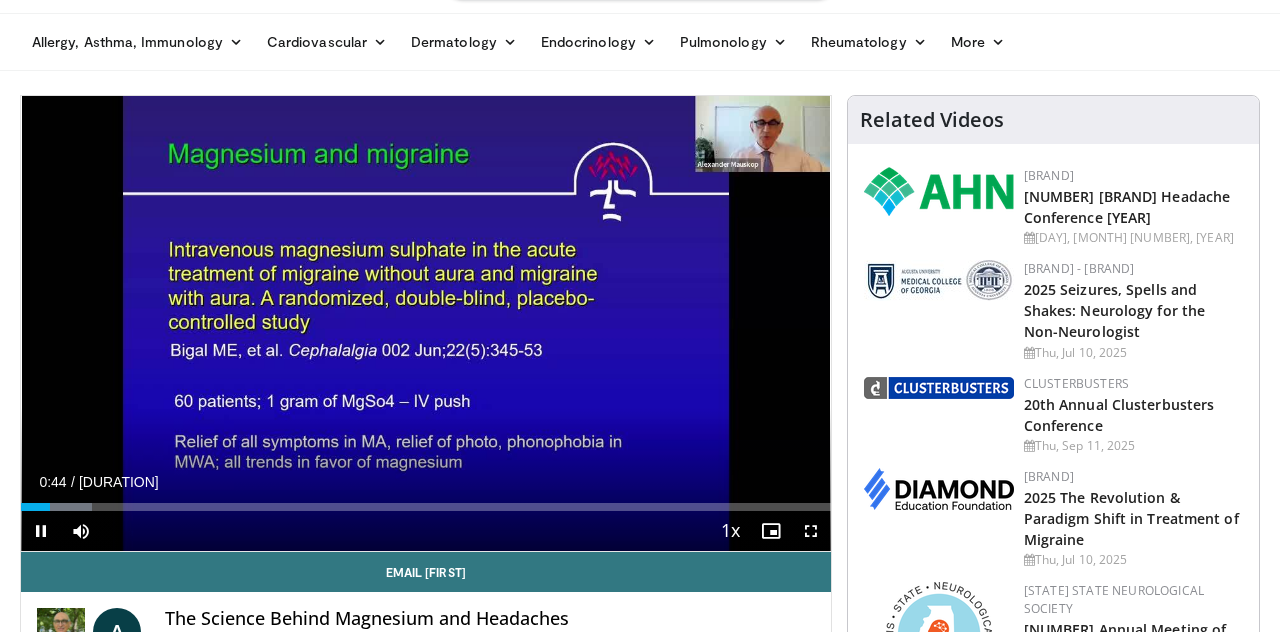 click on "10 seconds
Tap to unmute" at bounding box center (426, 323) 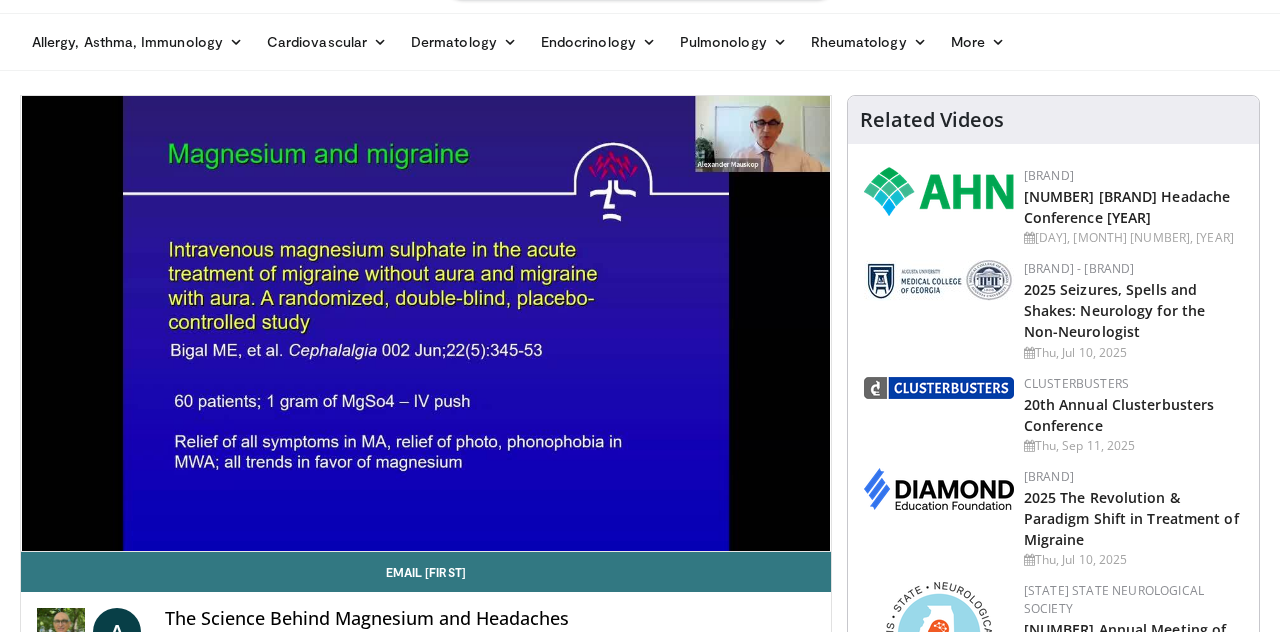 click on "10 seconds
Tap to unmute" at bounding box center (426, 323) 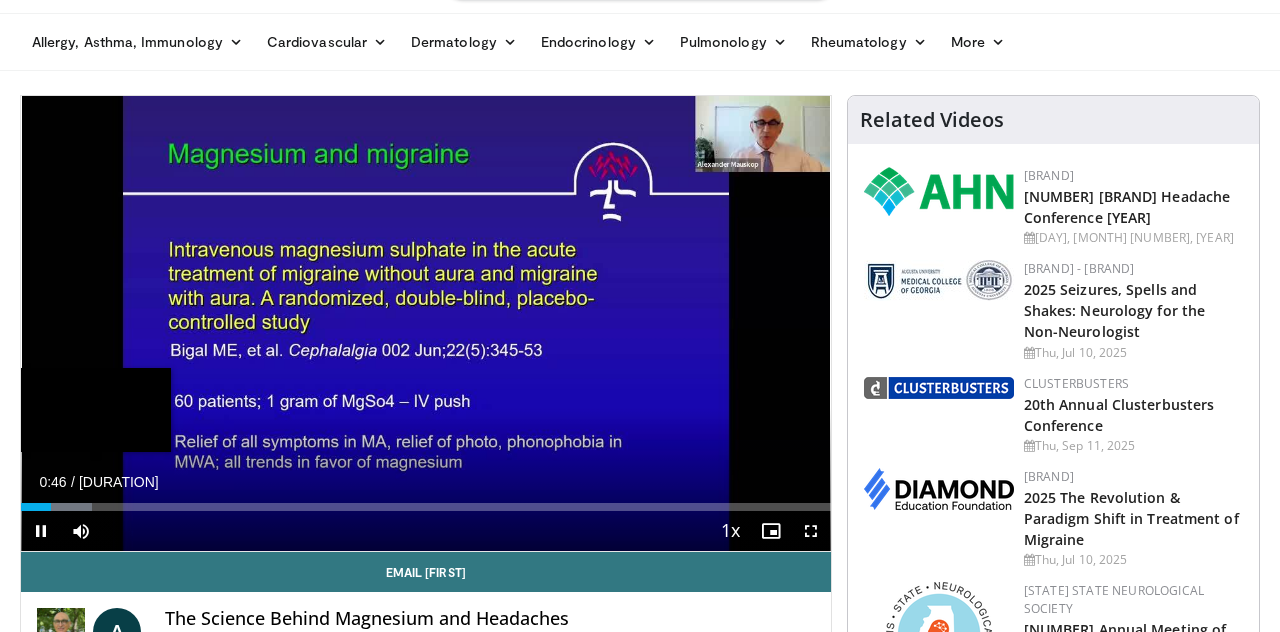 click on "Loaded :  8.71% 00:46" at bounding box center [426, 501] 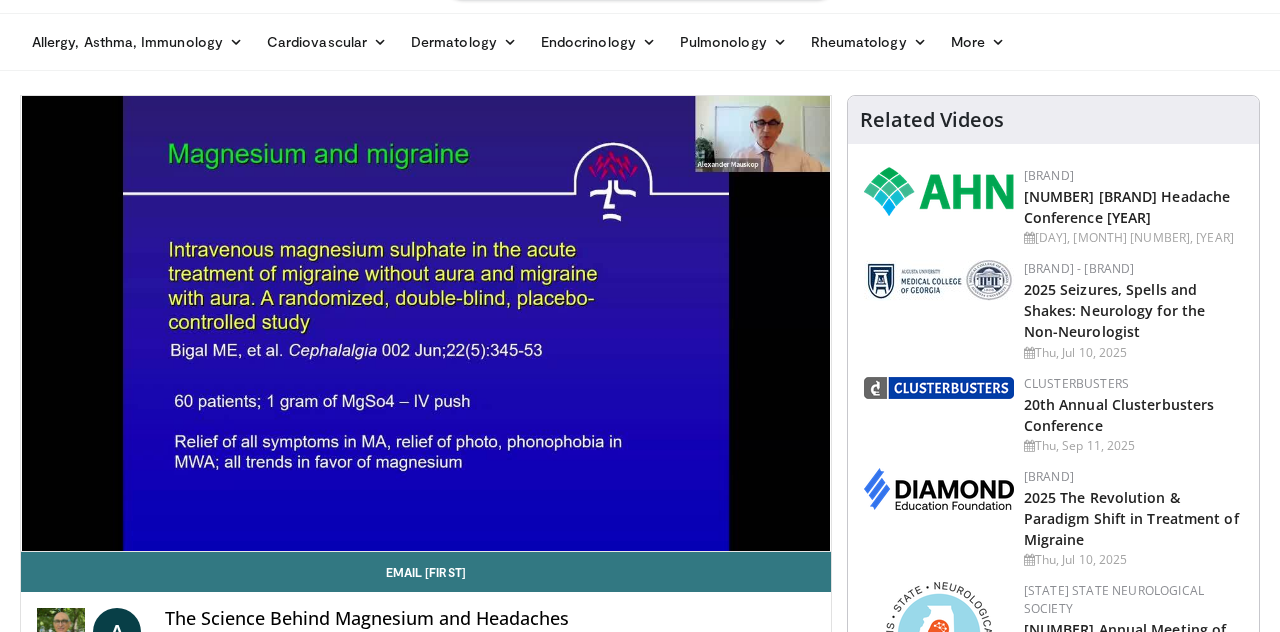 click on "10 seconds
Tap to unmute" at bounding box center [426, 323] 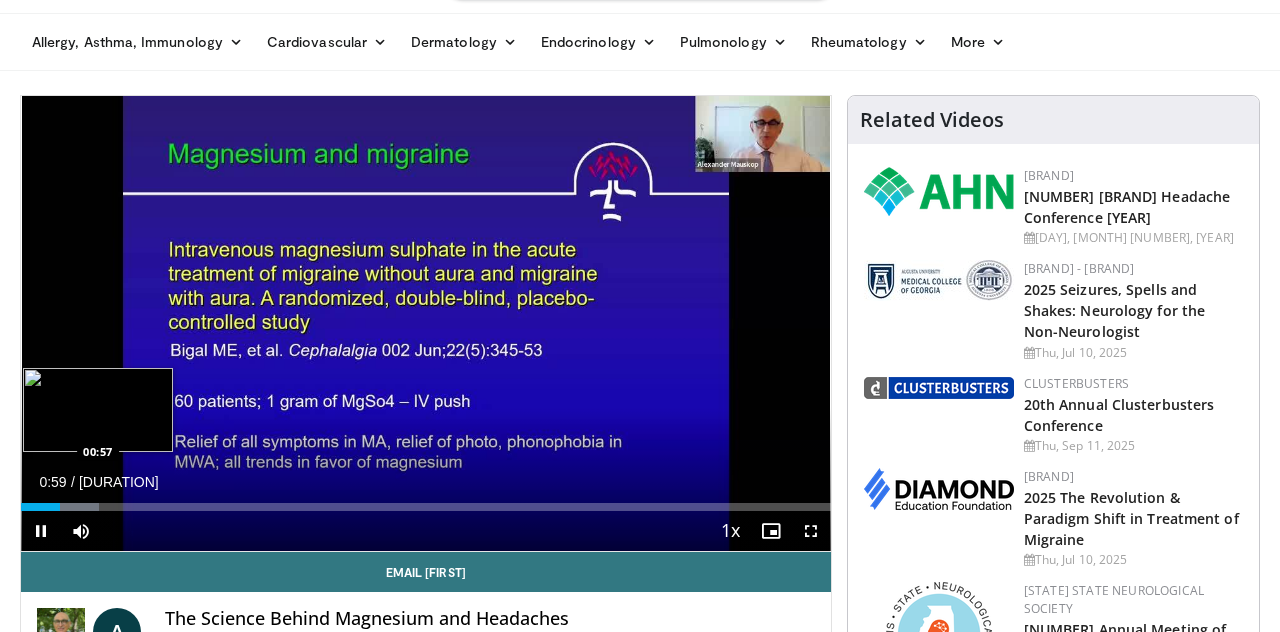 click on "Loaded :  9.59% 01:00 00:57" at bounding box center [426, 501] 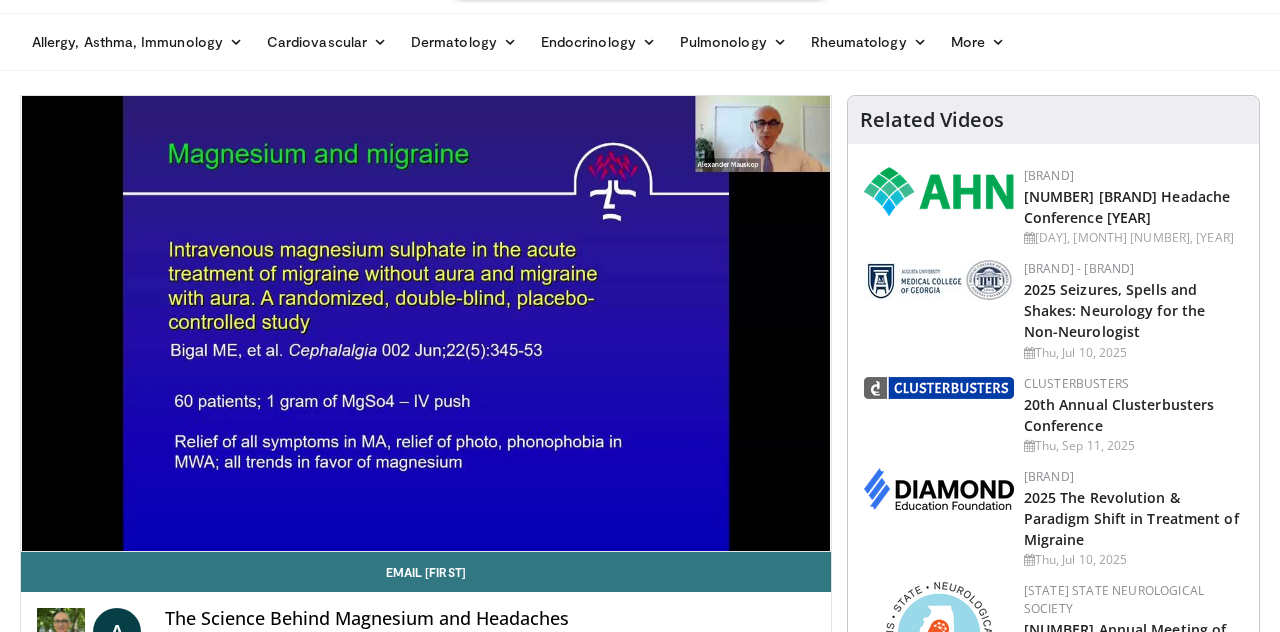 click on "10 seconds
Tap to unmute" at bounding box center (426, 323) 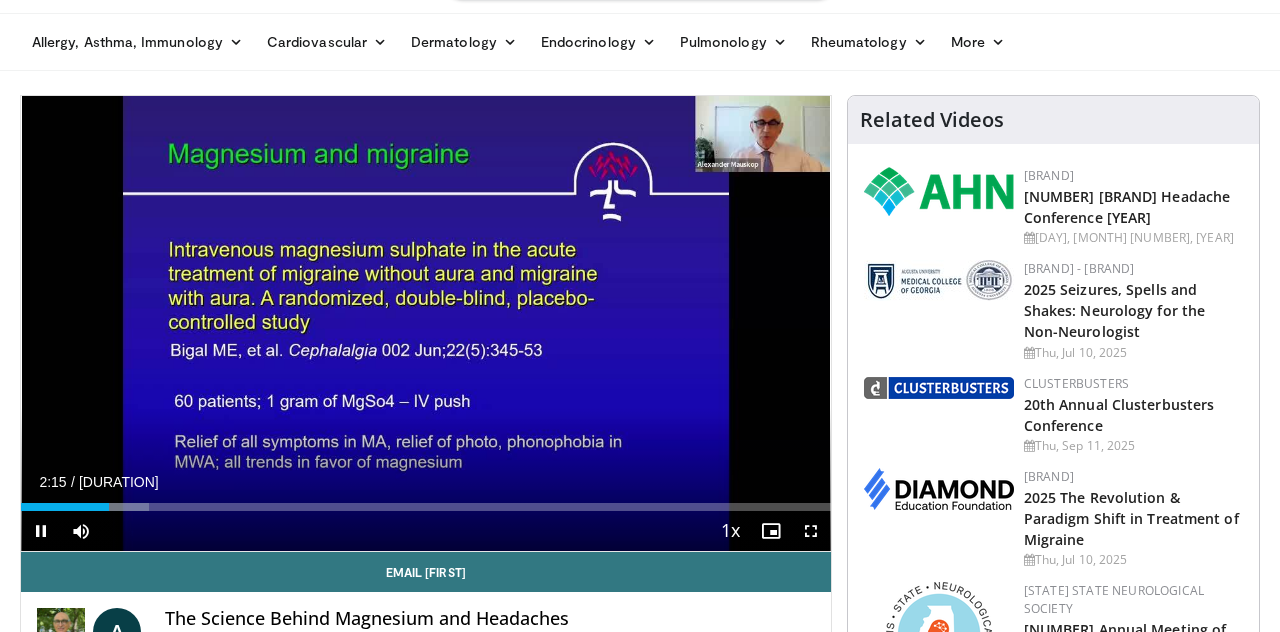 click on "Current Time  [TIME] / Duration  [TIME] Pause Skip Backward Skip Forward Mute Loaded :  [PERCENTAGE] [TIME] [TIME] Stream Type  LIVE Seek to live, currently behind live LIVE   1x Playback Rate 0.5x 0.75x 1x , selected 1.25x 1.5x 1.75x 2x Chapters Chapters Descriptions descriptions off , selected Captions captions settings , opens captions settings dialog captions off , selected Audio Track en (Main) , selected Fullscreen Enable picture-in-picture mode" at bounding box center (426, 531) 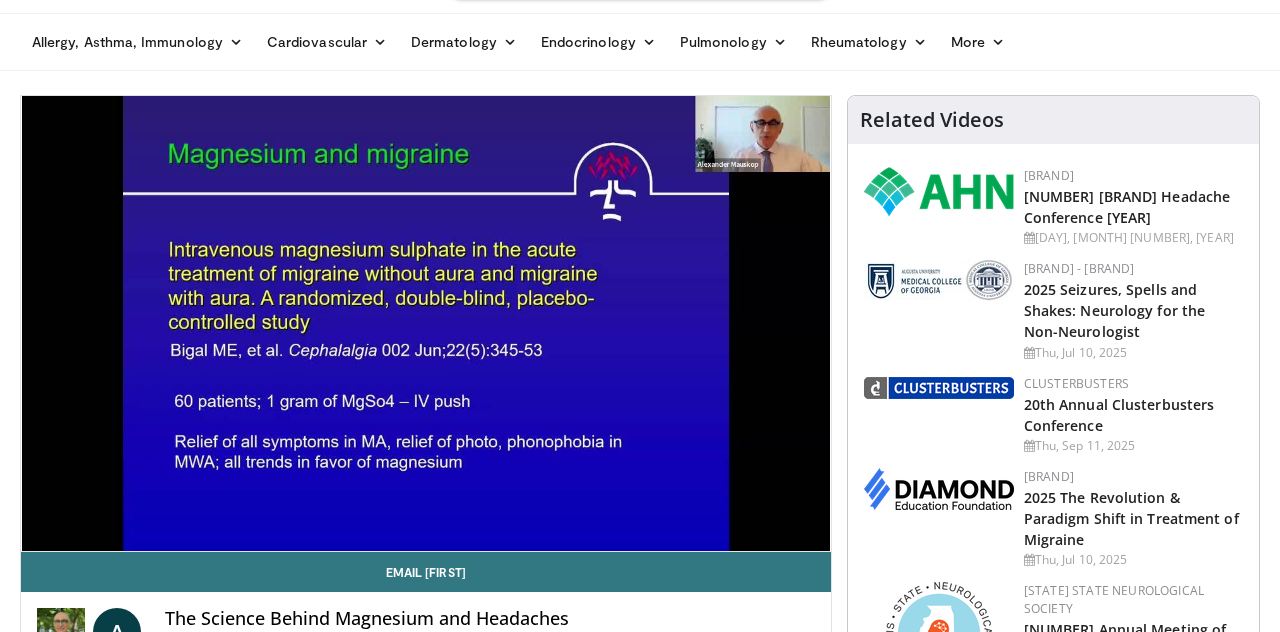 click on "10 seconds
Tap to unmute" at bounding box center [426, 323] 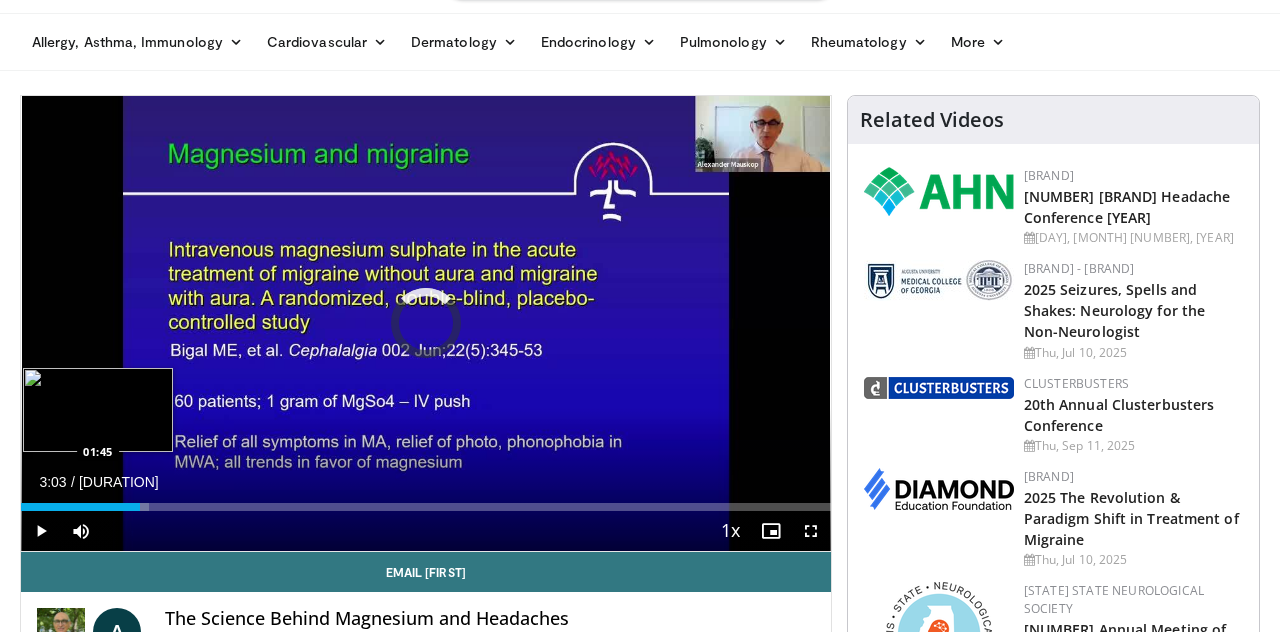 click on "02:17" at bounding box center [80, 507] 